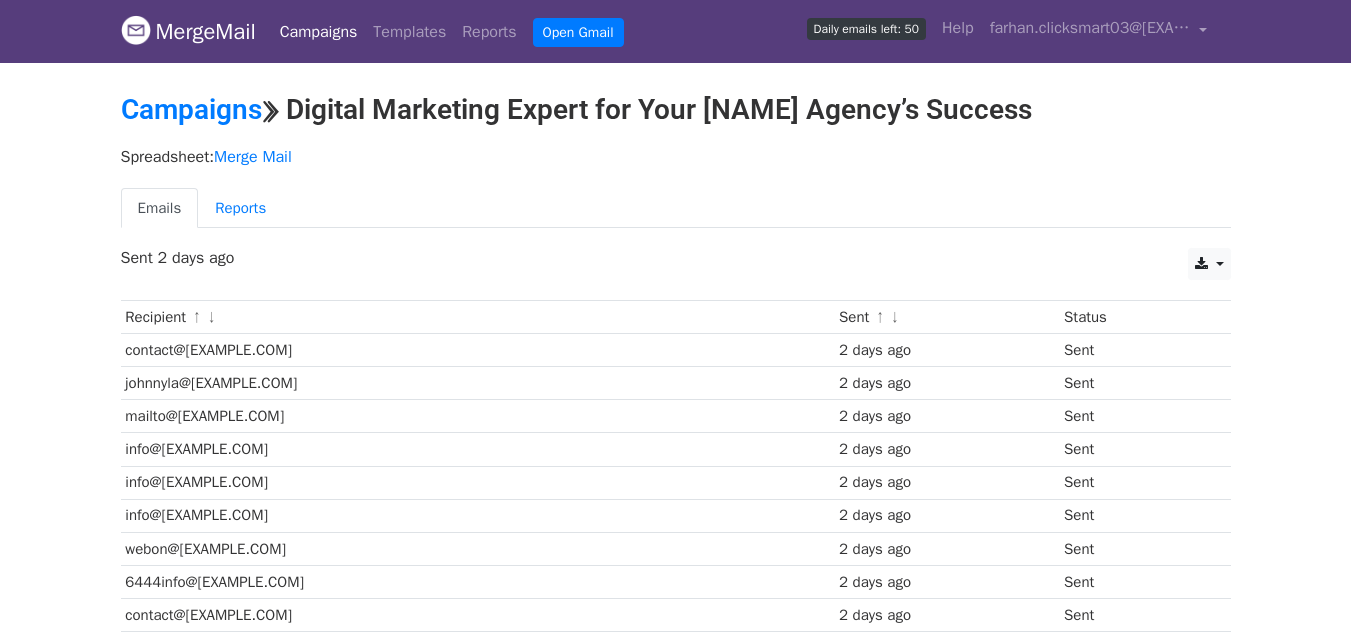 scroll, scrollTop: 0, scrollLeft: 0, axis: both 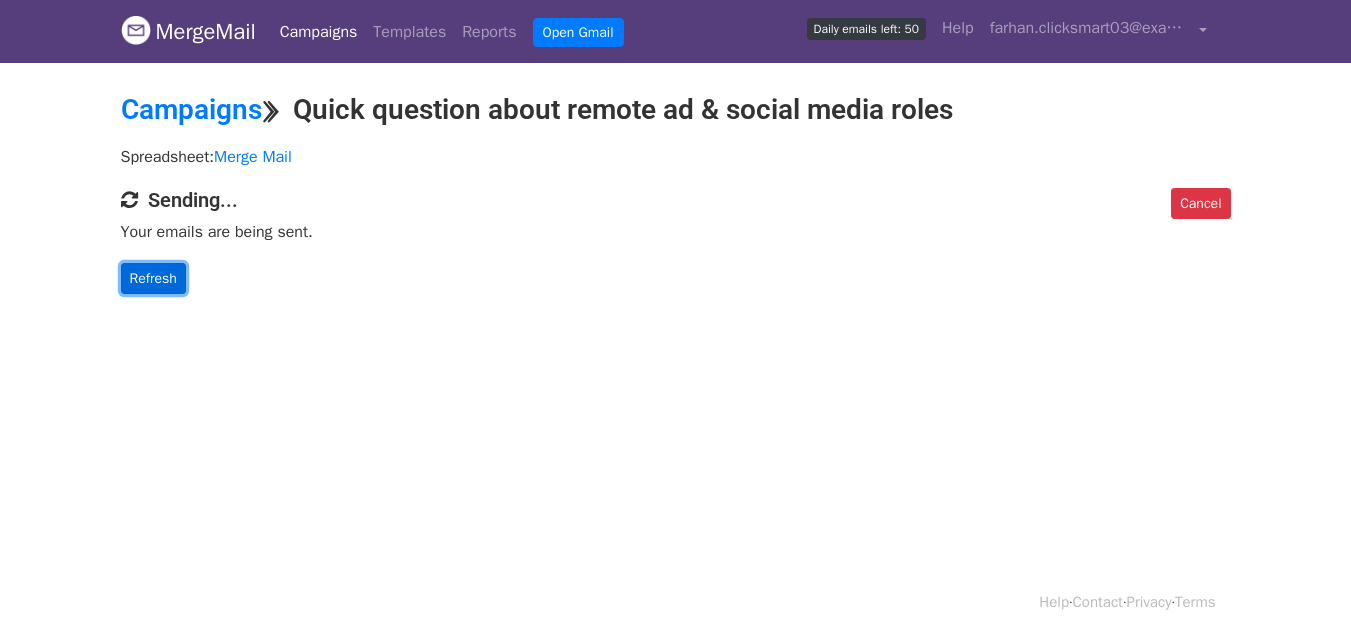 click on "Refresh" at bounding box center (153, 278) 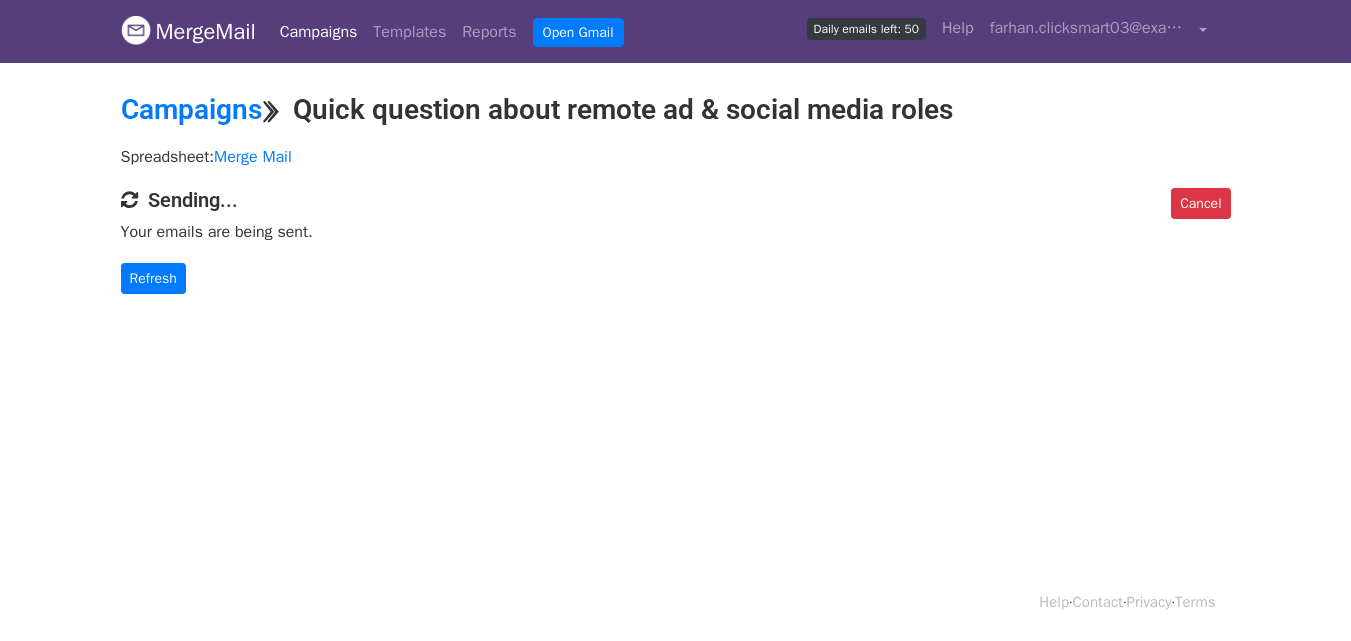 scroll, scrollTop: 0, scrollLeft: 0, axis: both 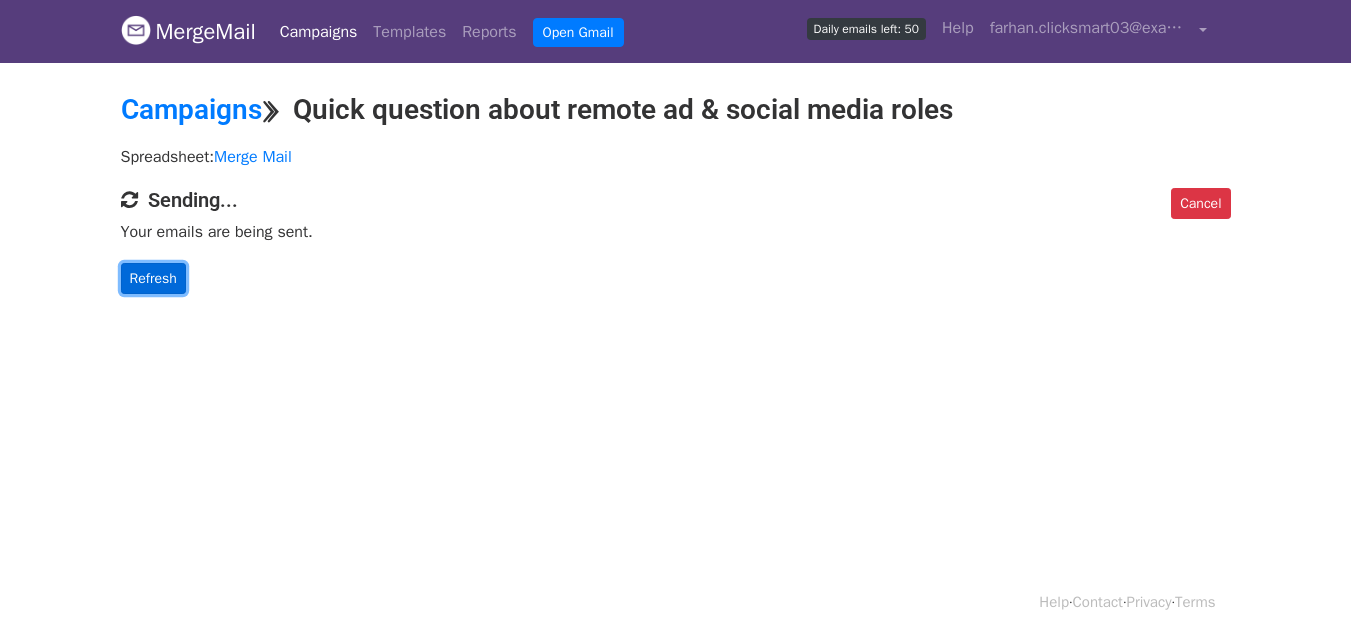 click on "Refresh" at bounding box center [153, 278] 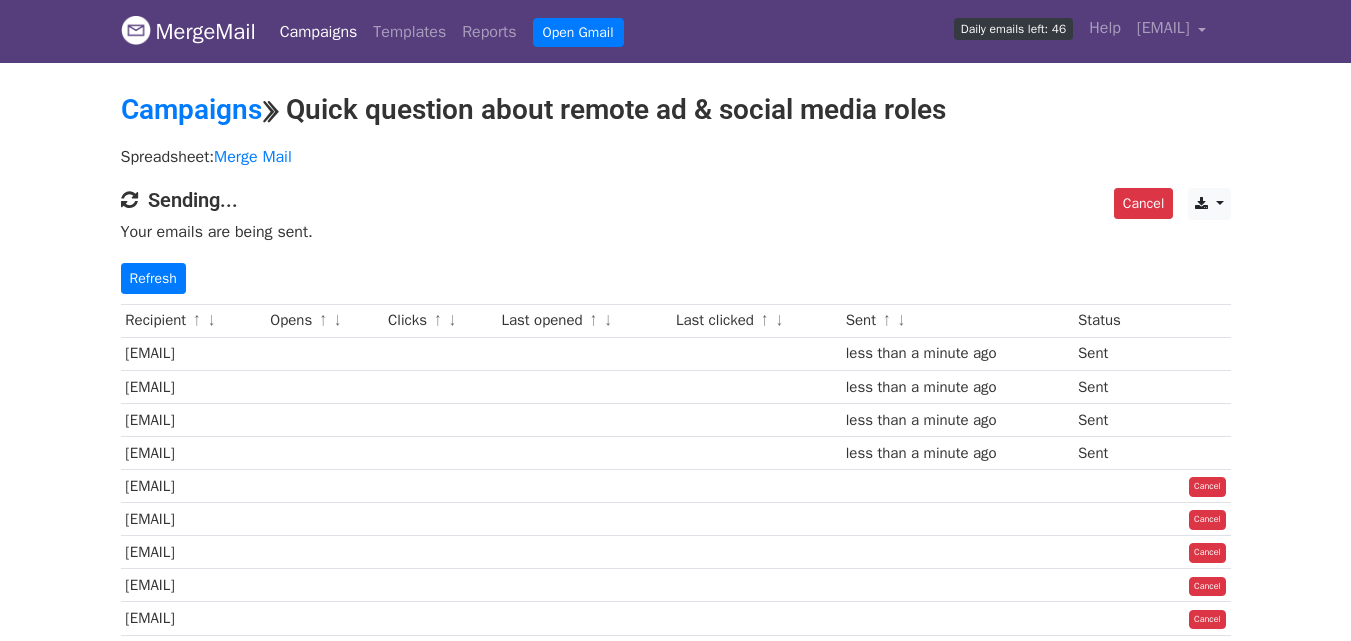scroll, scrollTop: 0, scrollLeft: 0, axis: both 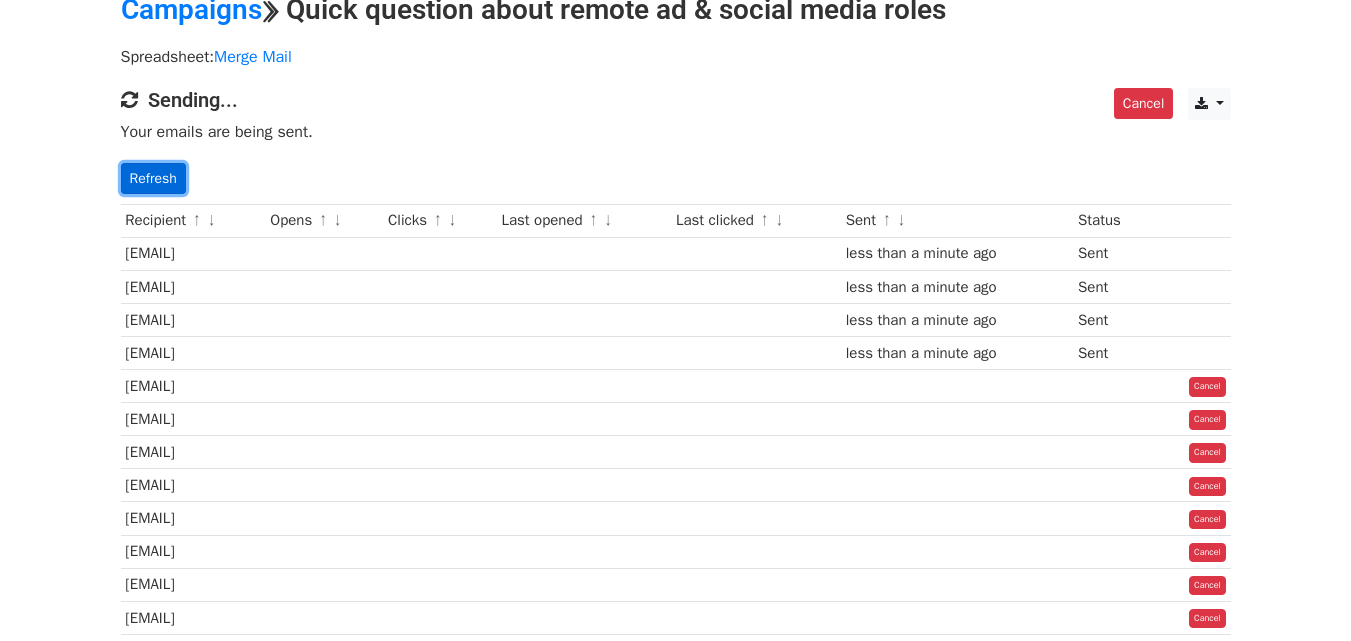 click on "Refresh" at bounding box center (153, 178) 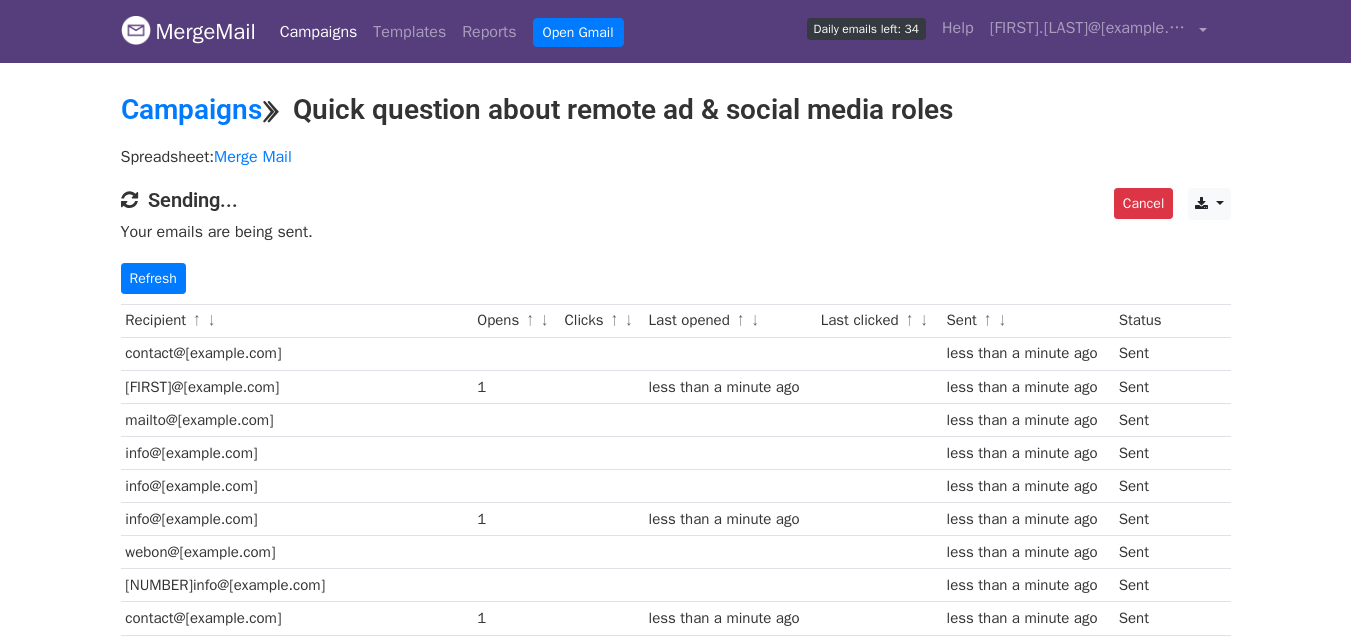 scroll, scrollTop: 0, scrollLeft: 0, axis: both 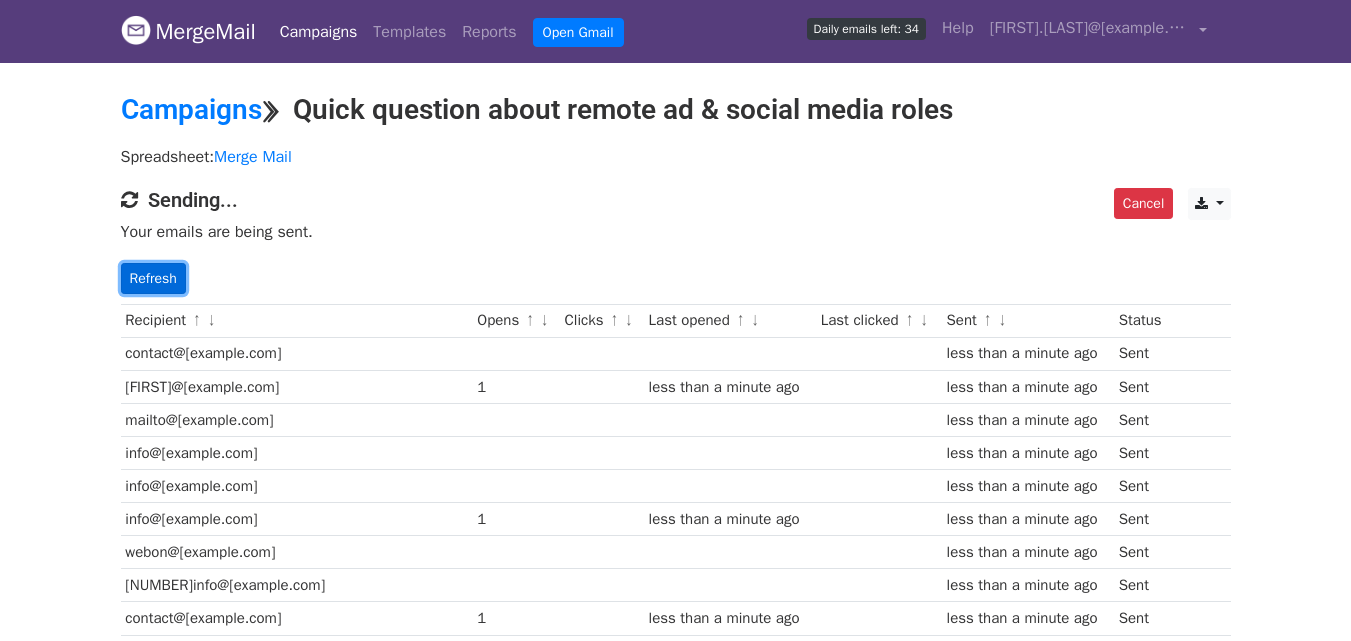 click on "Refresh" at bounding box center [153, 278] 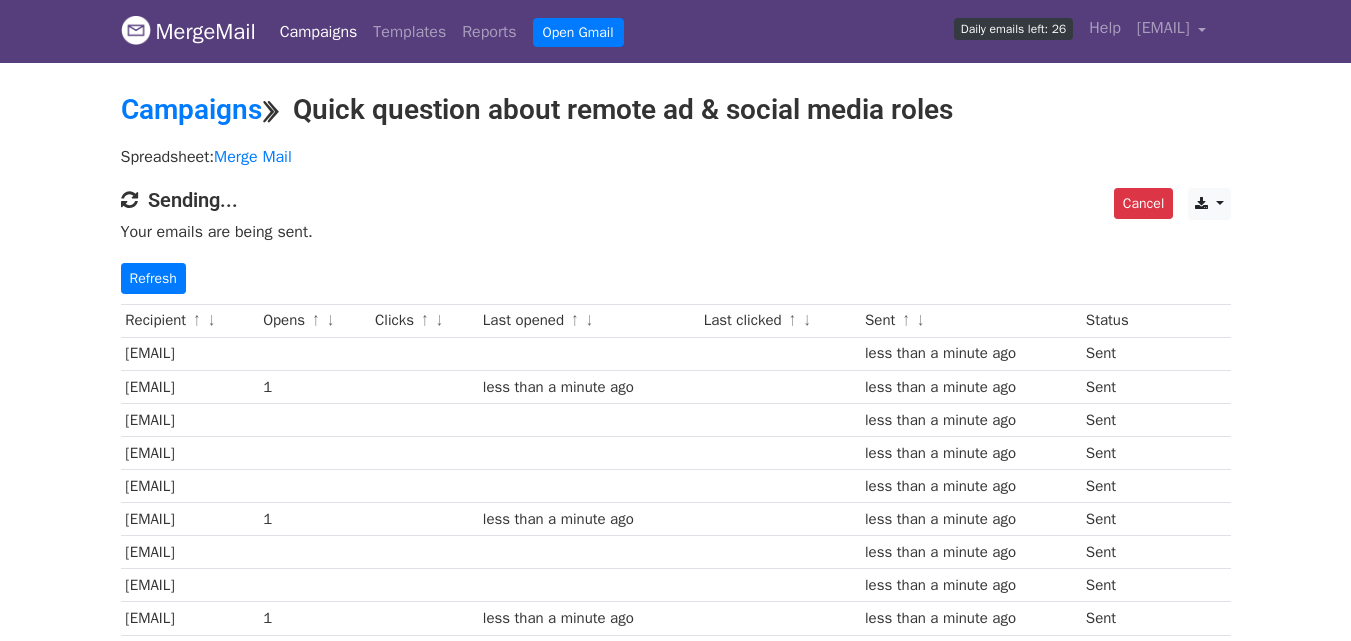 scroll, scrollTop: 0, scrollLeft: 0, axis: both 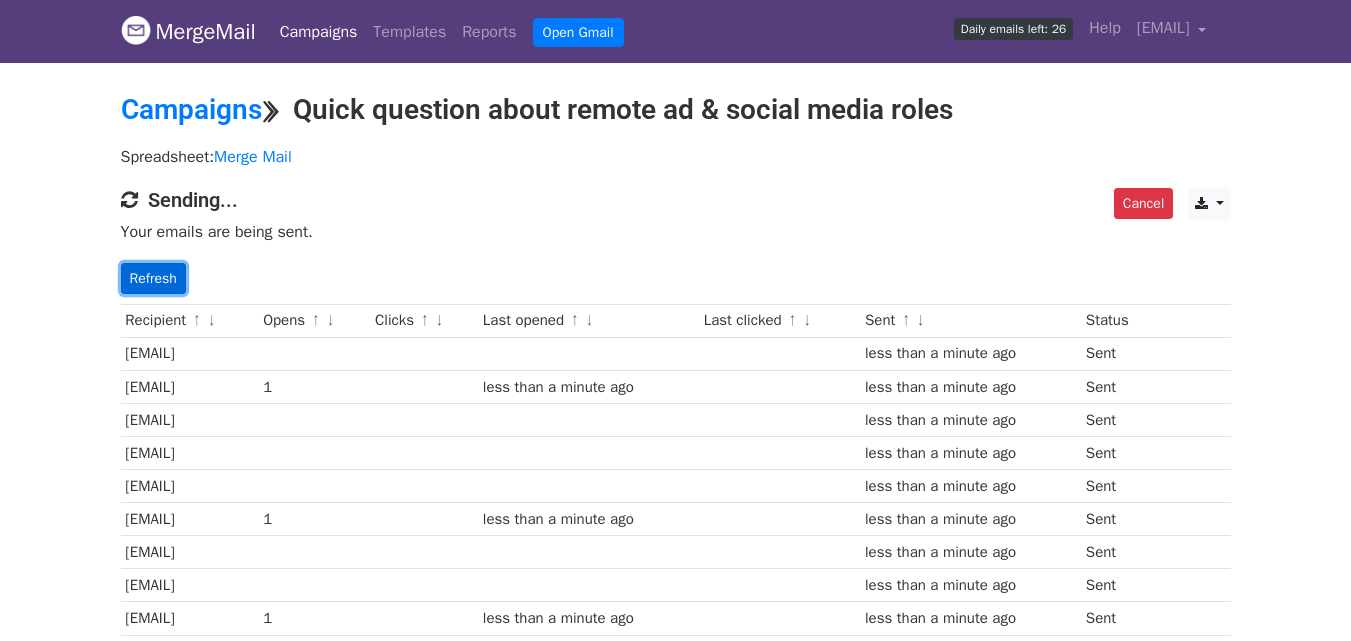 click on "Refresh" at bounding box center [153, 278] 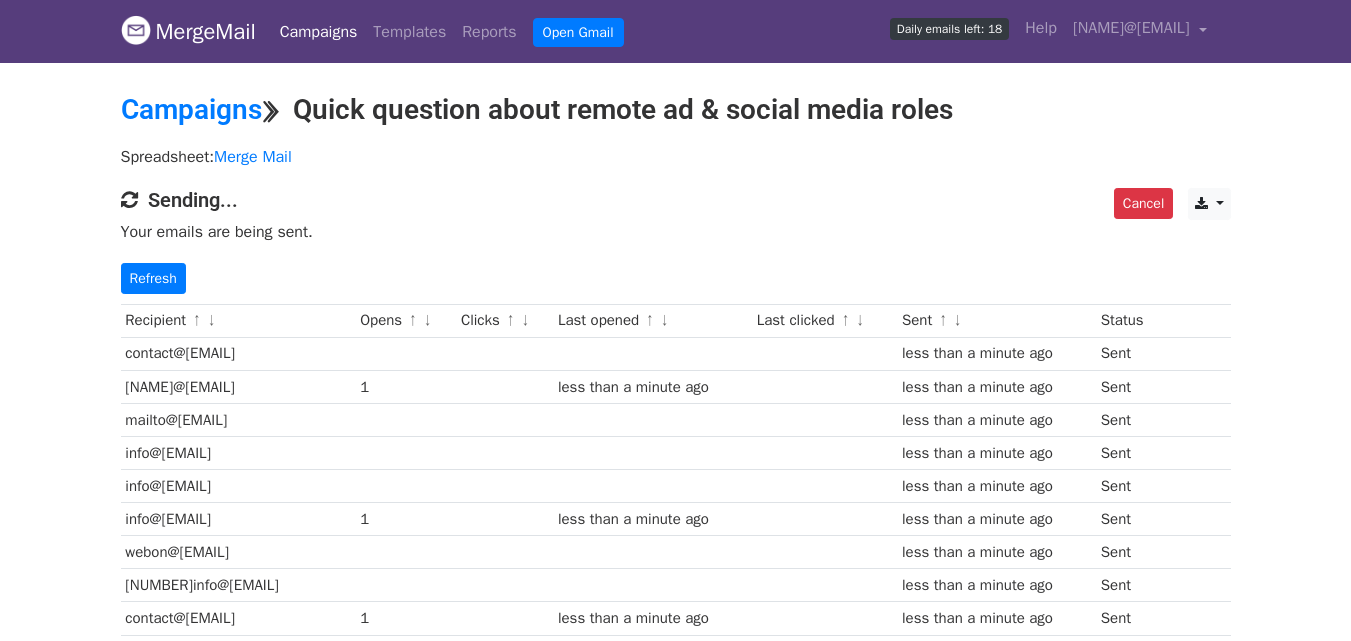 scroll, scrollTop: 0, scrollLeft: 0, axis: both 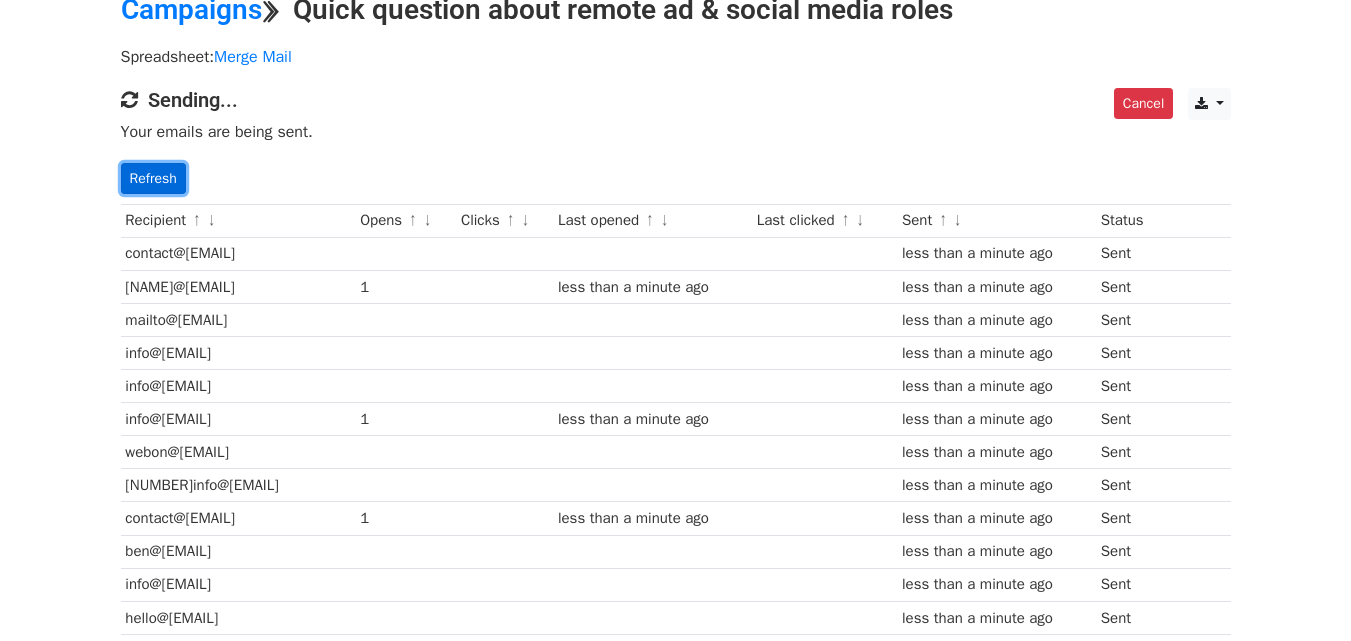 click on "Refresh" at bounding box center (153, 178) 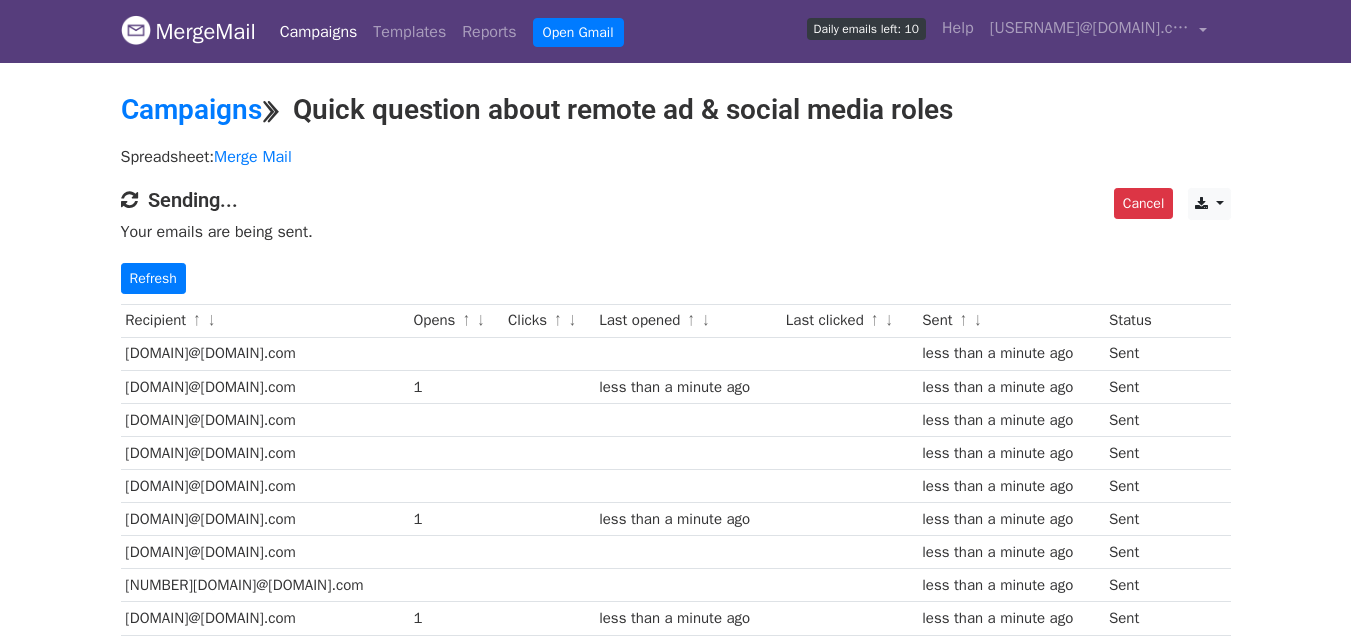 scroll, scrollTop: 0, scrollLeft: 0, axis: both 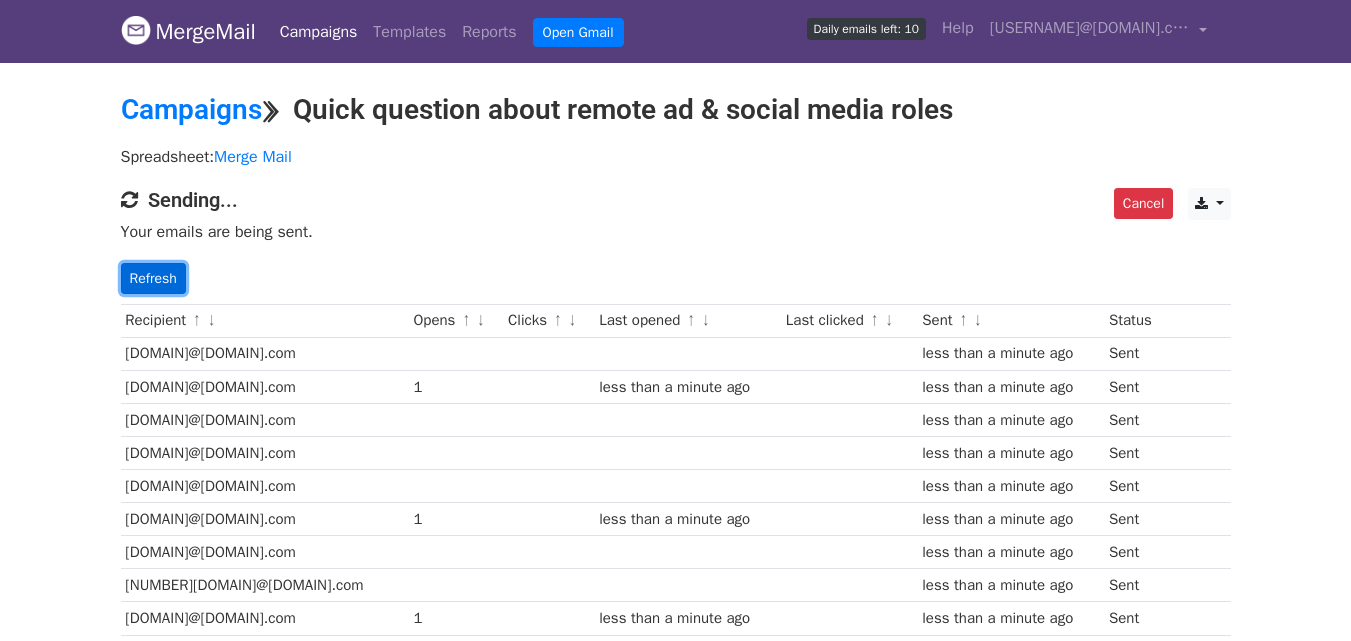 click on "Refresh" at bounding box center [153, 278] 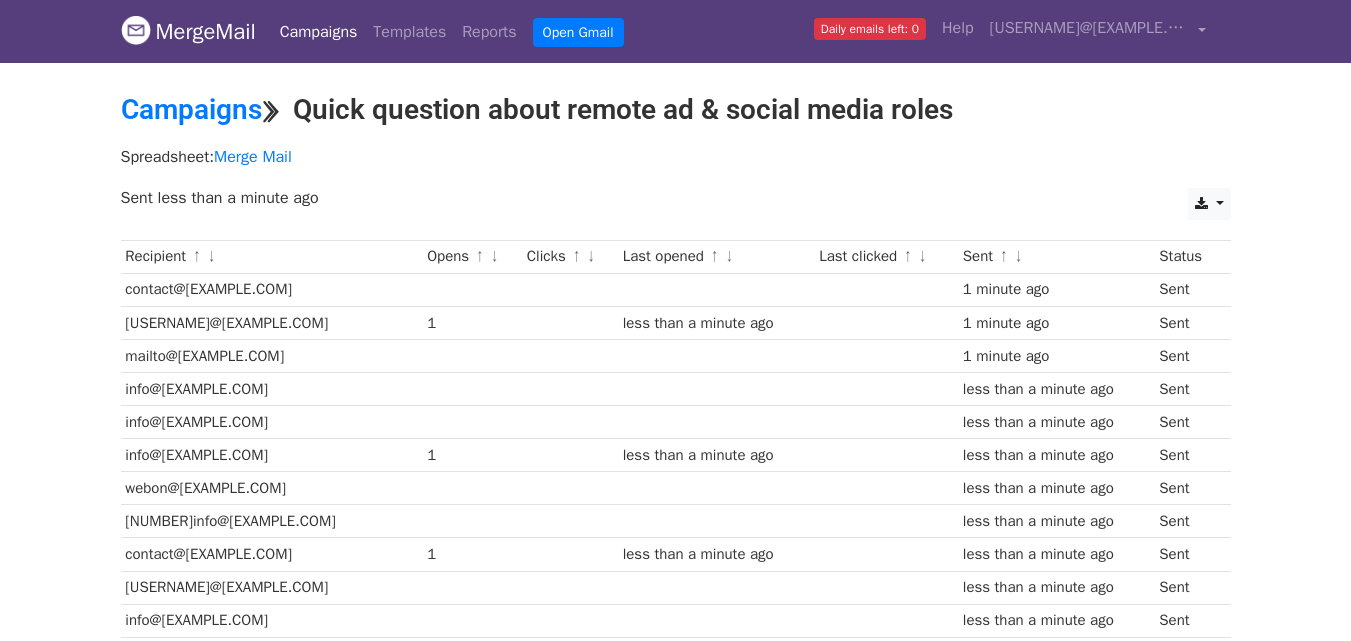 scroll, scrollTop: 1205, scrollLeft: 0, axis: vertical 